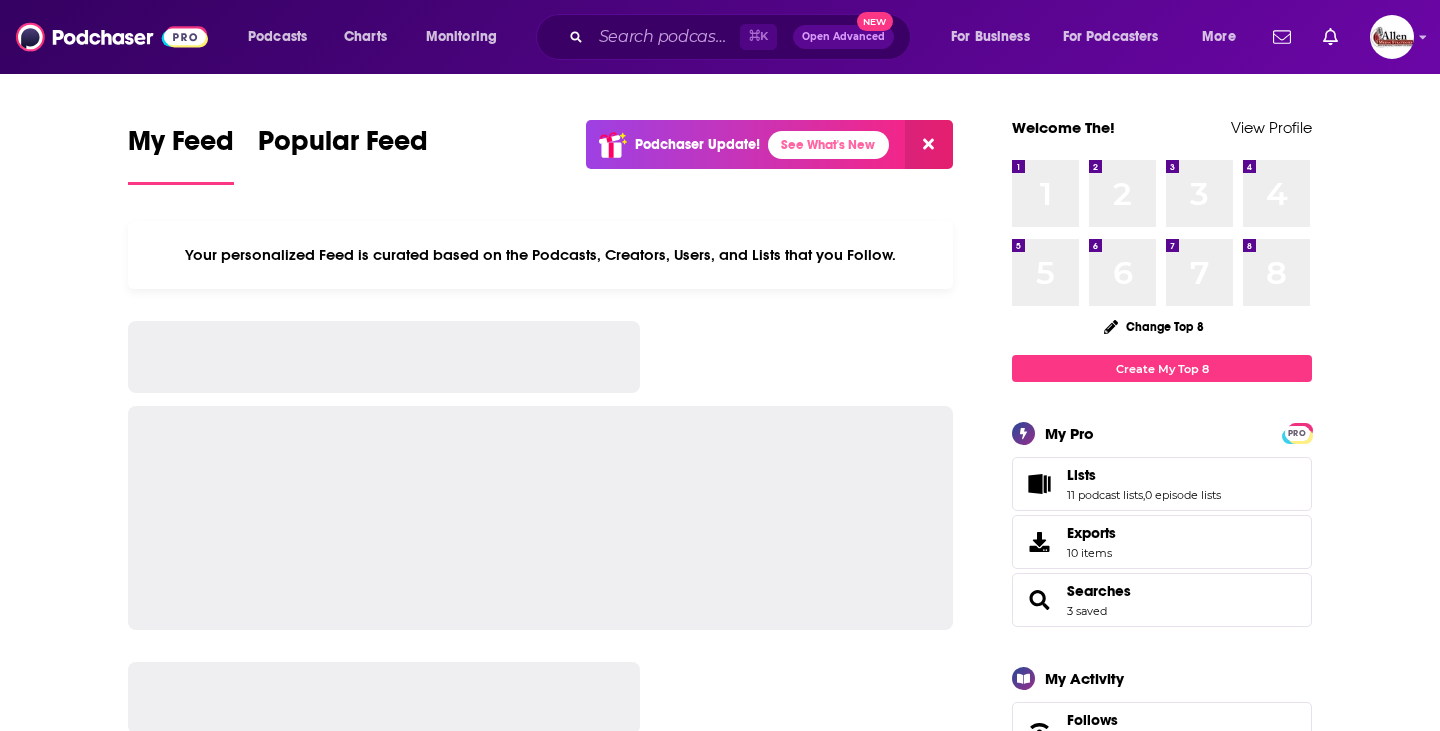 scroll, scrollTop: 0, scrollLeft: 0, axis: both 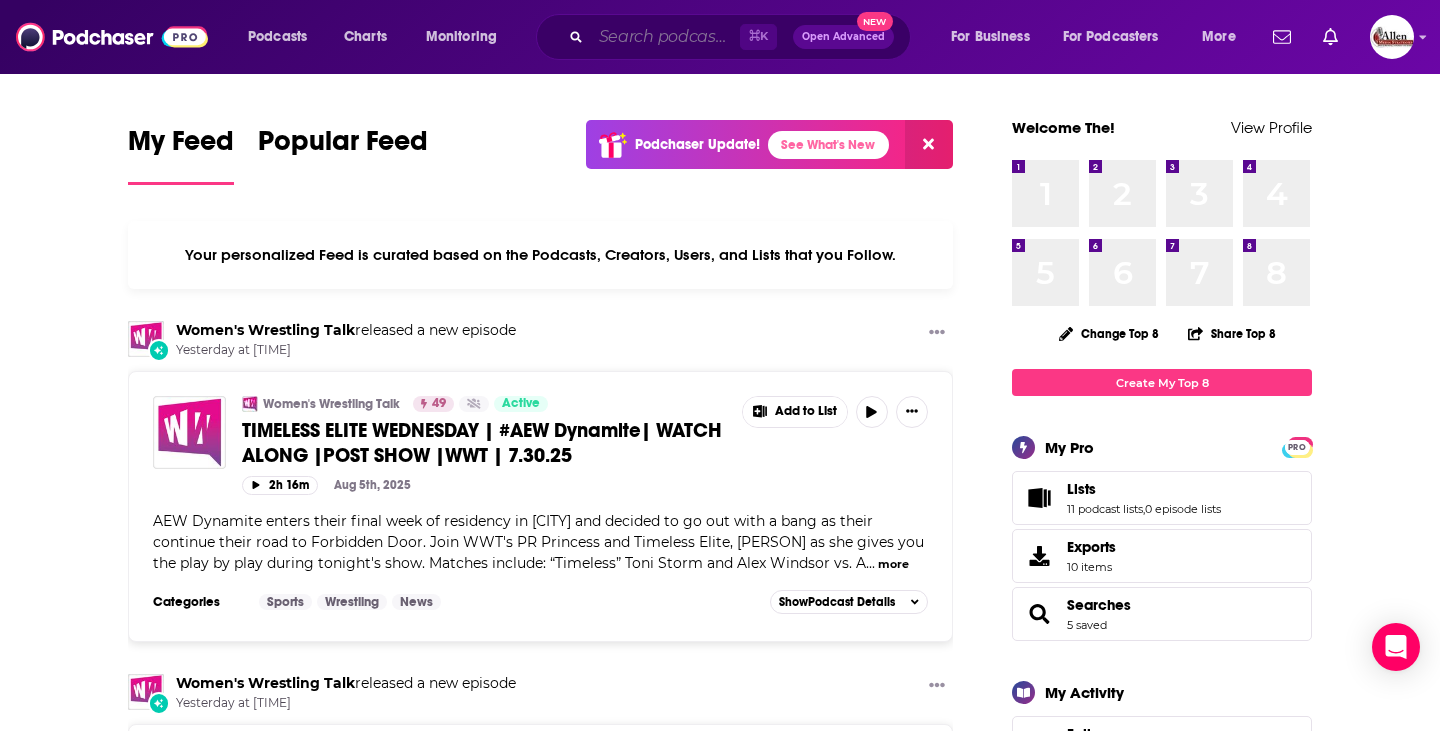 click at bounding box center [665, 37] 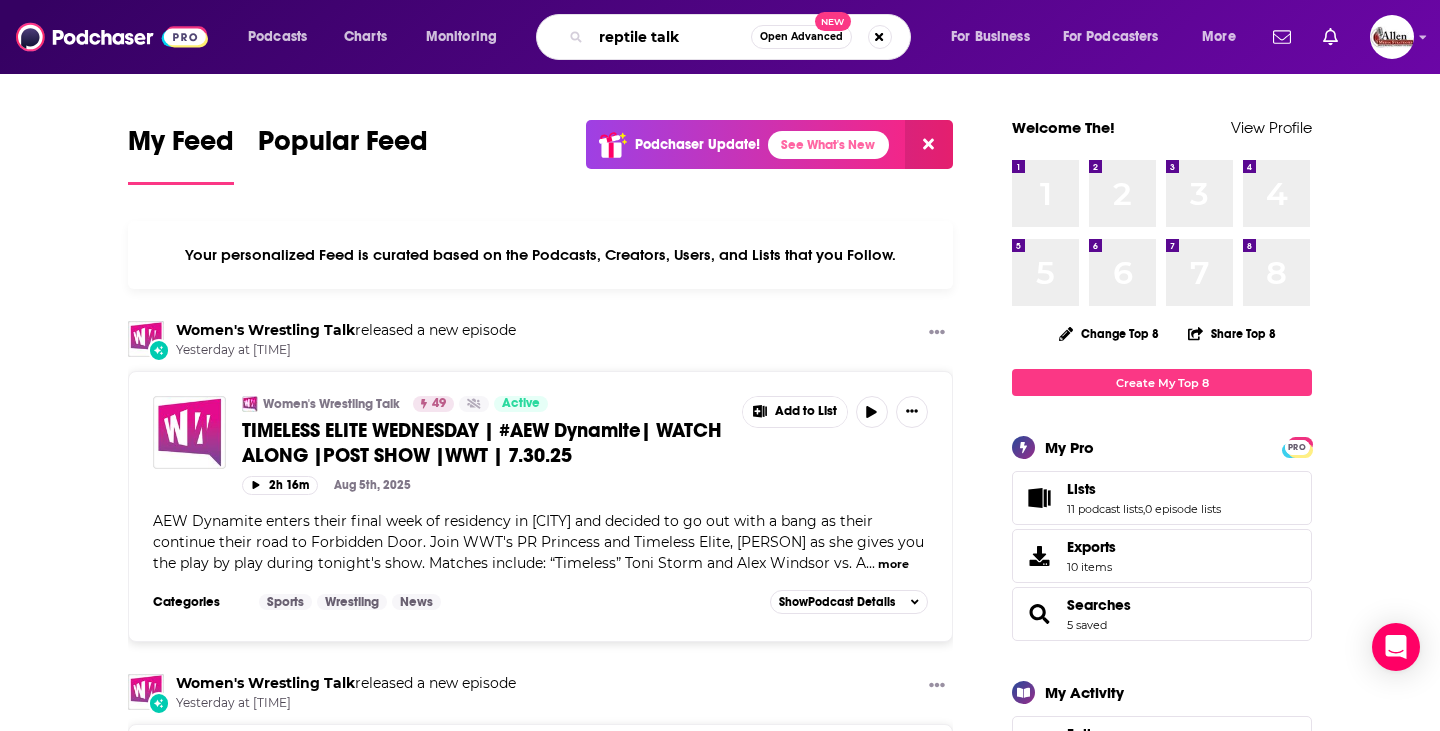 type on "reptile talk" 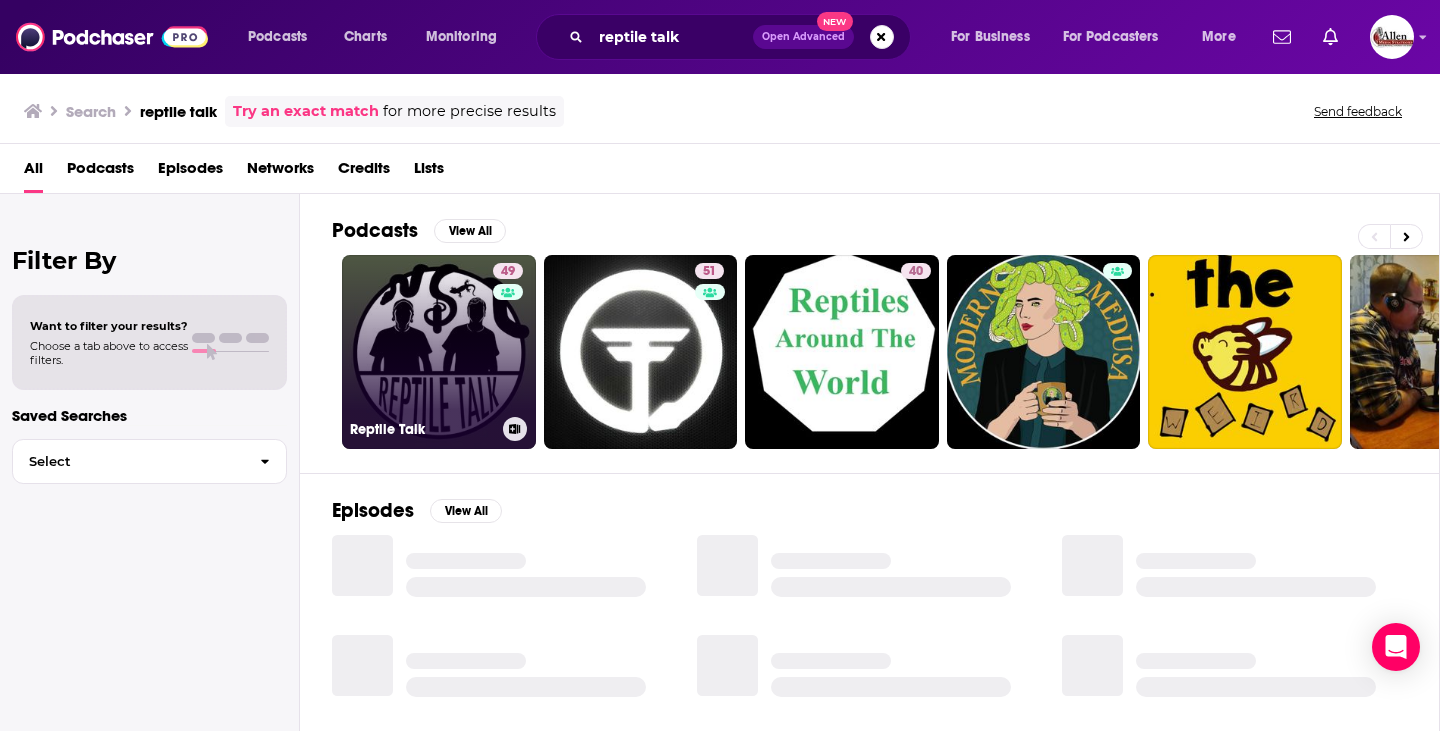 click on "49 Reptile Talk" at bounding box center [439, 352] 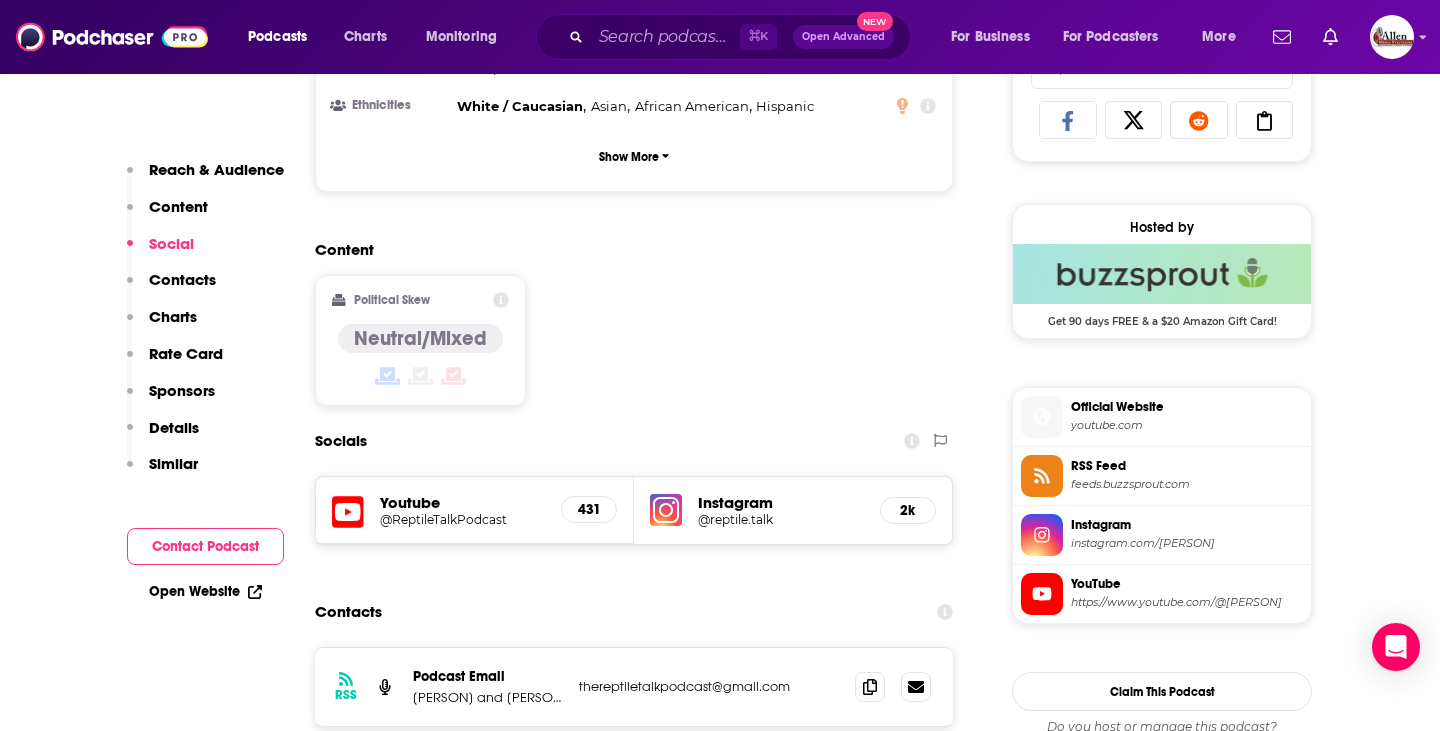 scroll, scrollTop: 1649, scrollLeft: 0, axis: vertical 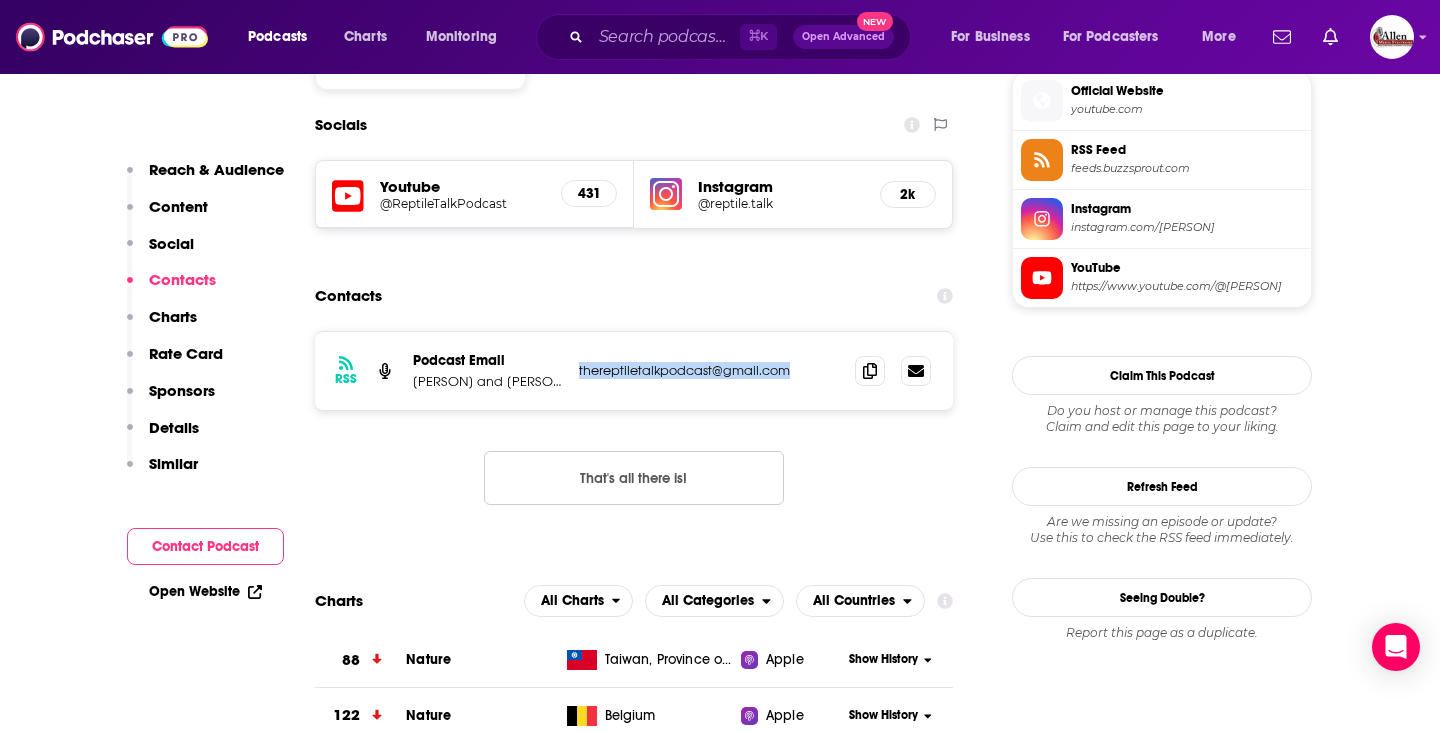drag, startPoint x: 574, startPoint y: 372, endPoint x: 792, endPoint y: 378, distance: 218.08255 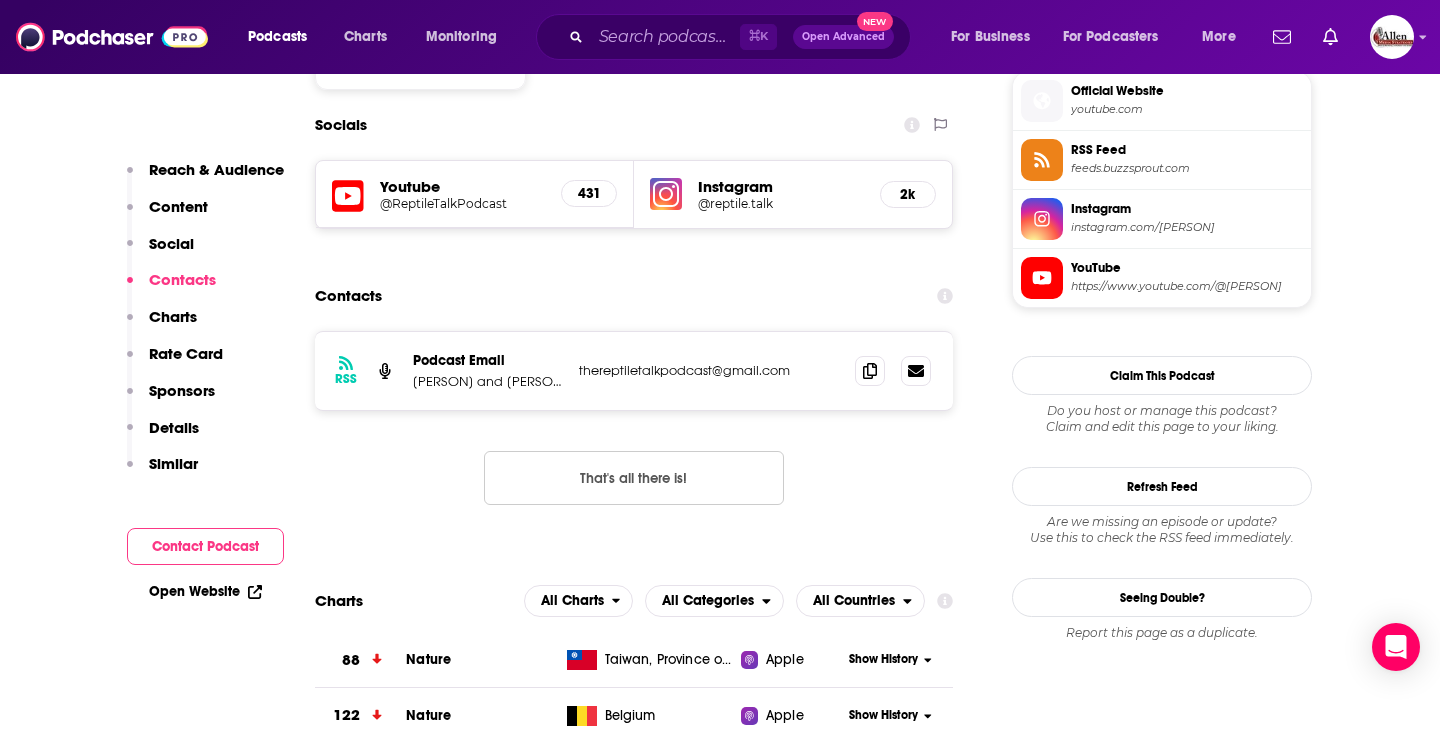 click on "Contacts" at bounding box center [634, 296] 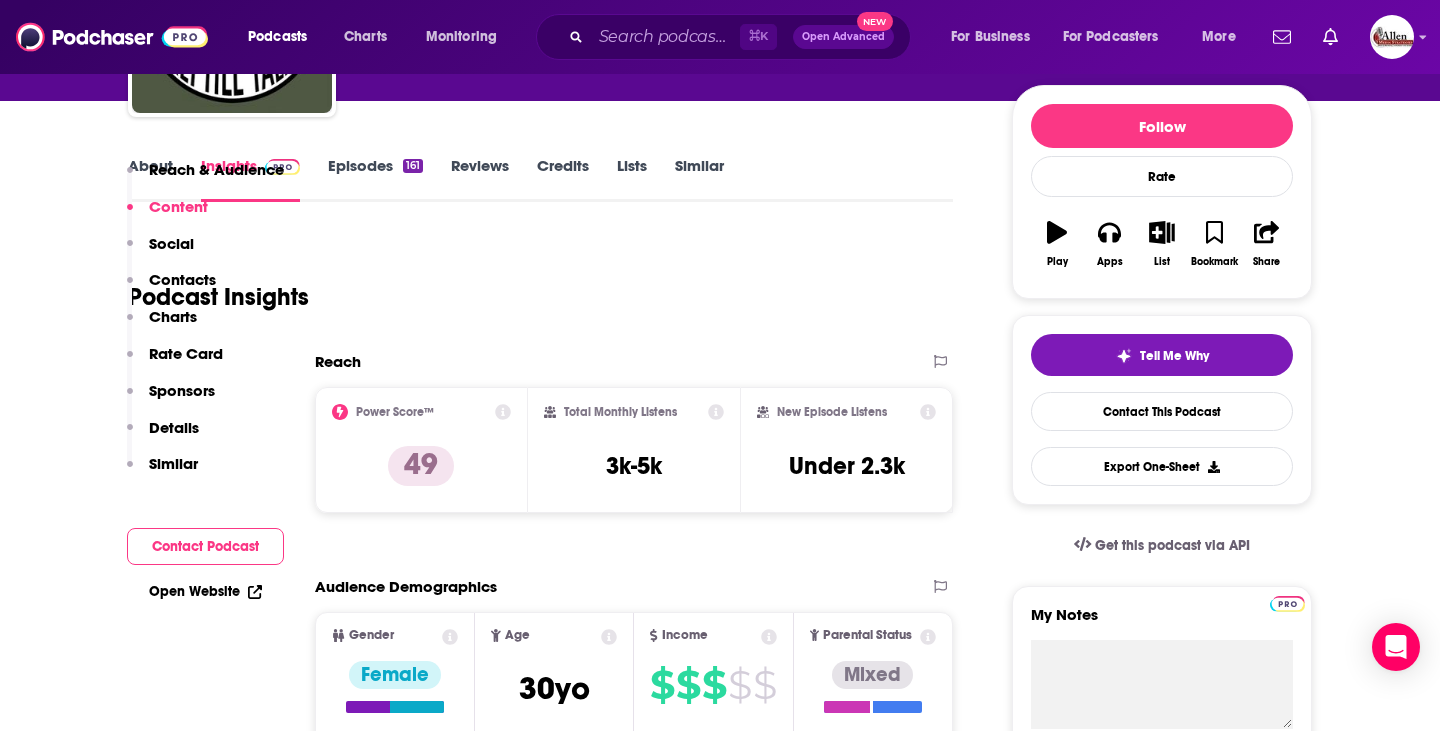 scroll, scrollTop: 0, scrollLeft: 0, axis: both 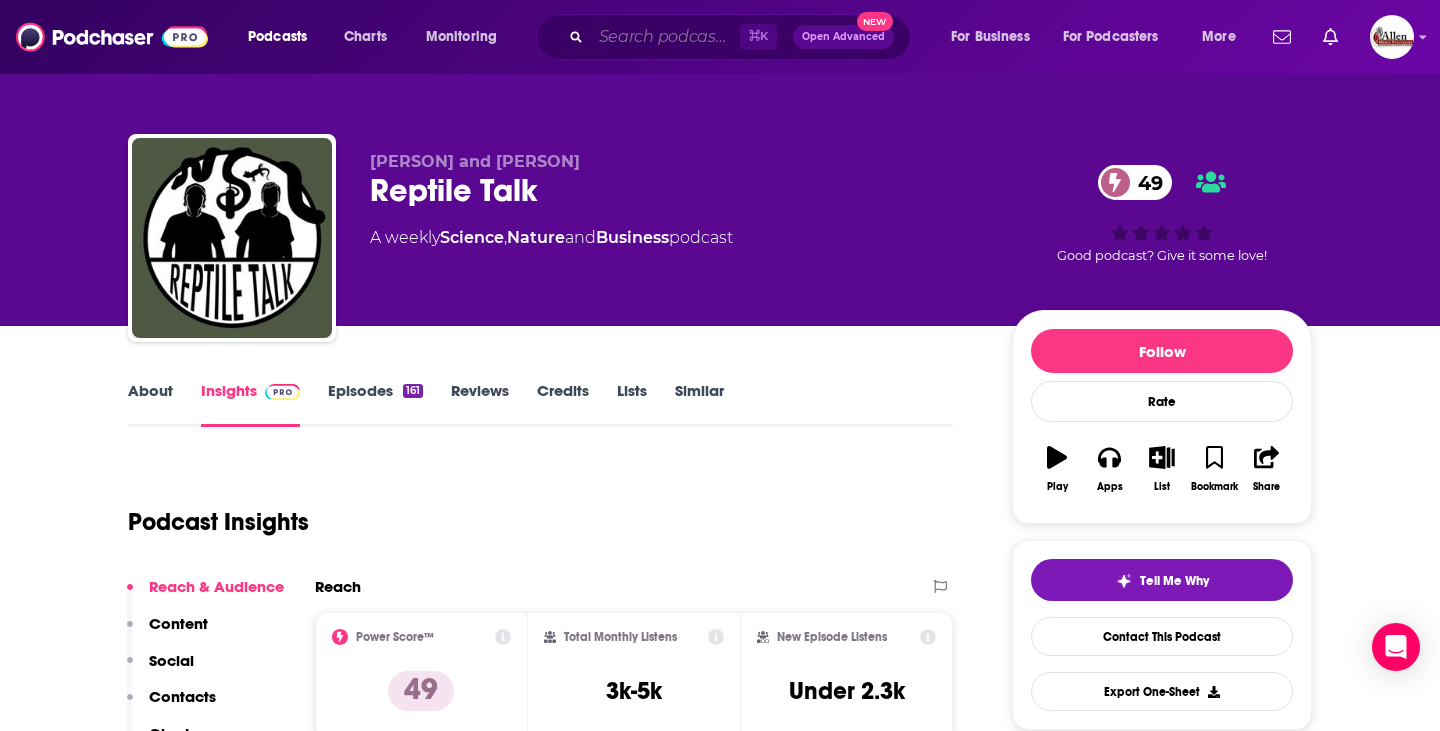 click at bounding box center (665, 37) 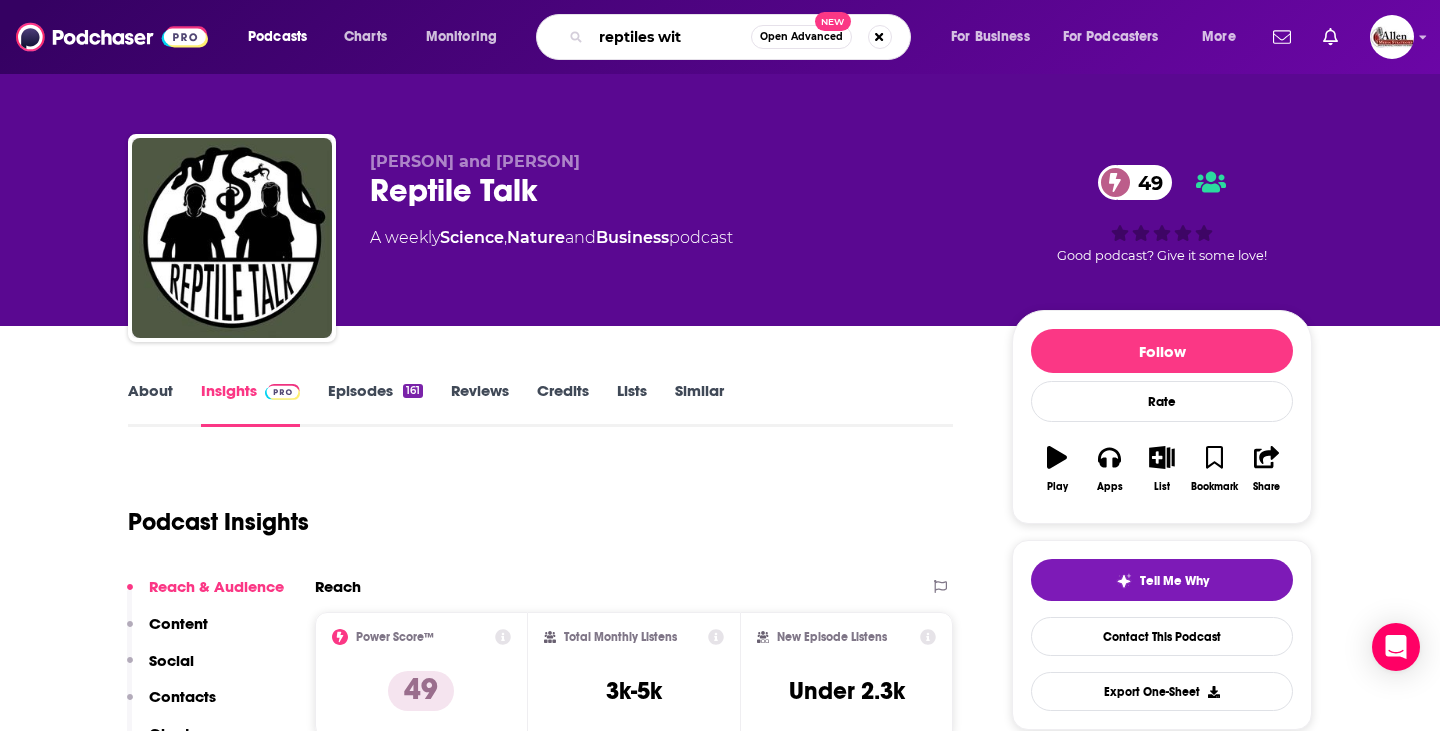 type on "reptiles with" 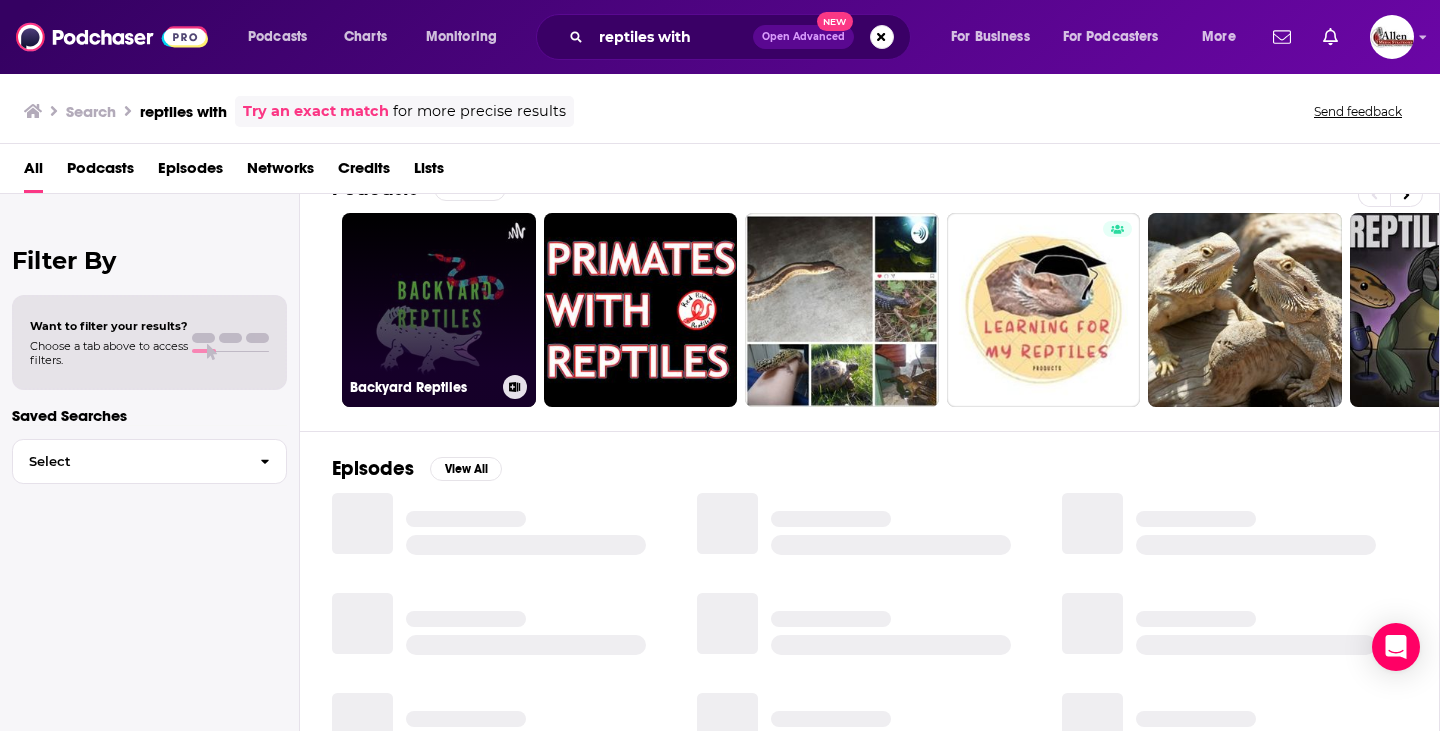 scroll, scrollTop: 0, scrollLeft: 0, axis: both 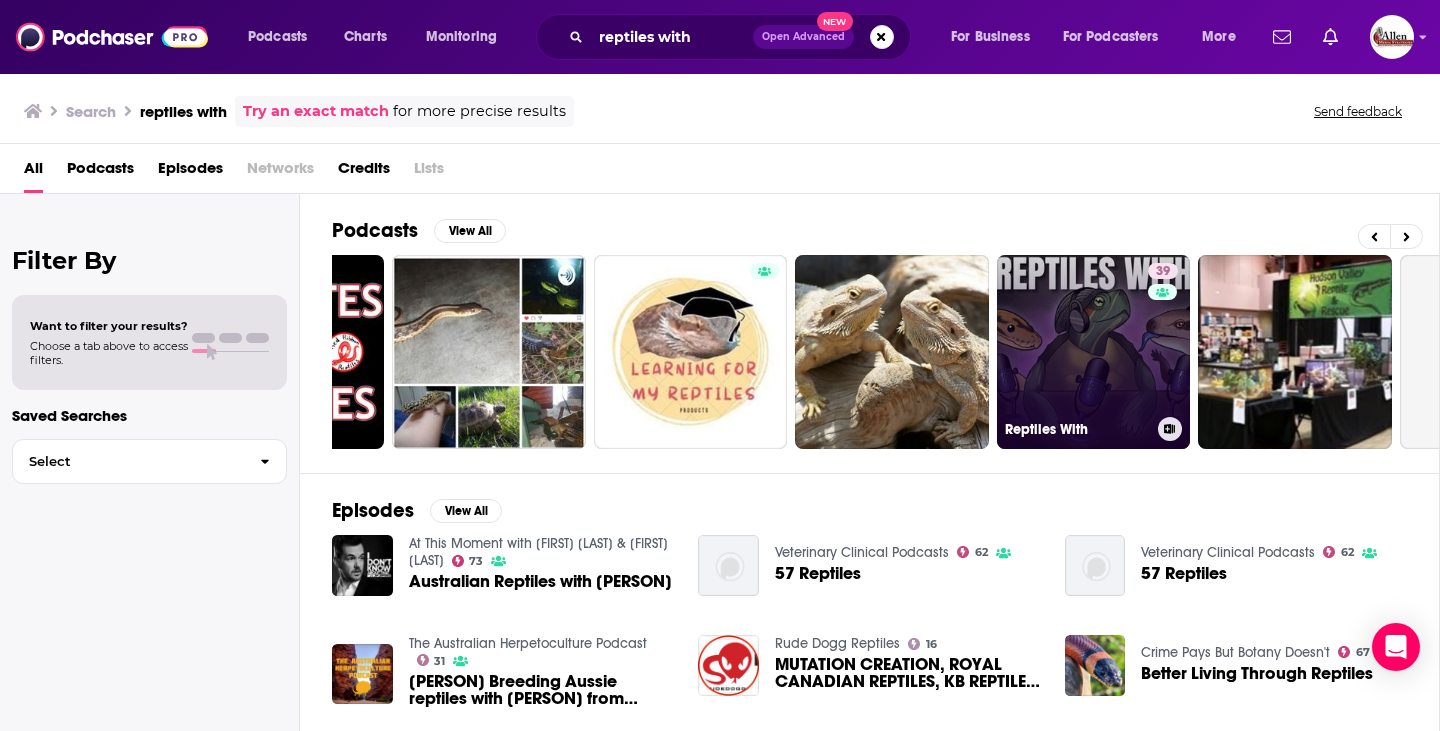 click on "39 Reptiles With" at bounding box center (1094, 352) 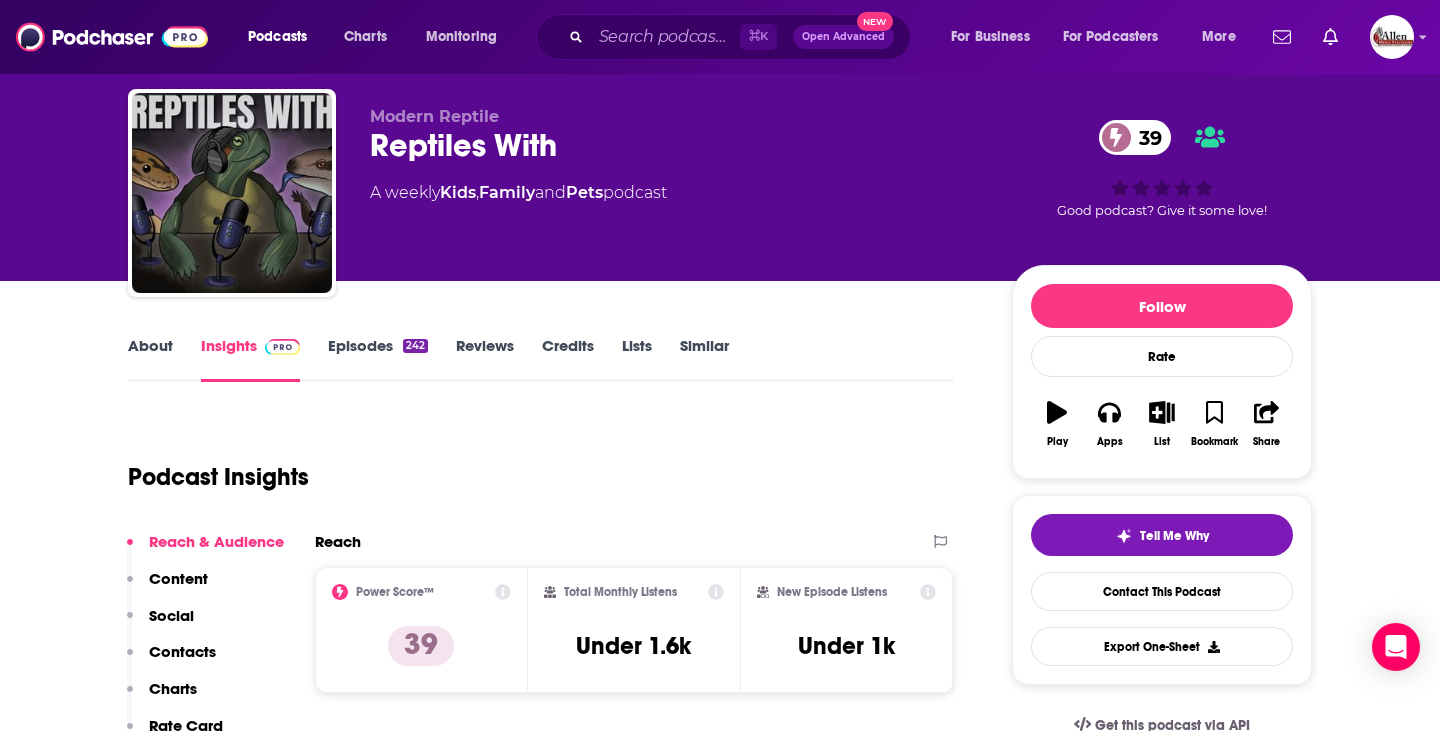 scroll, scrollTop: 0, scrollLeft: 0, axis: both 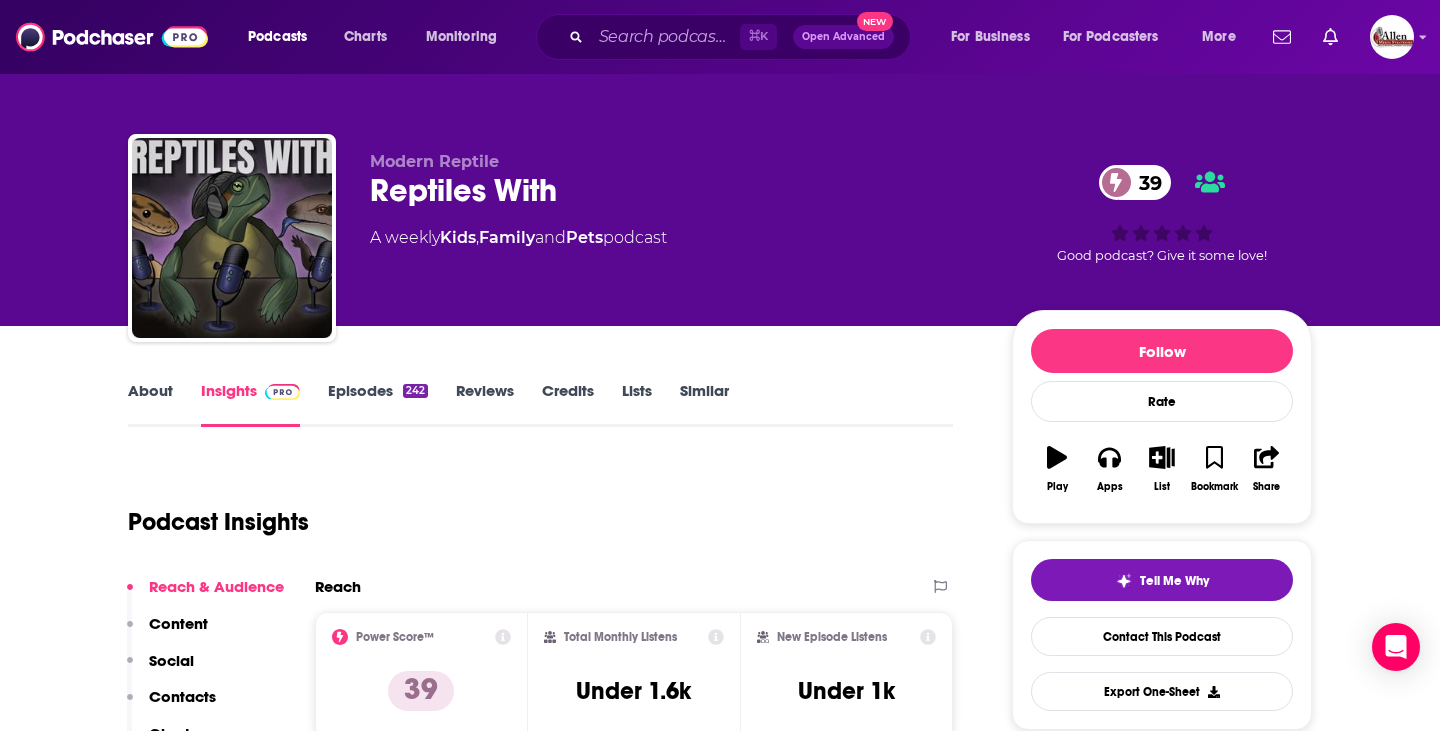 click on "Episodes 242" at bounding box center [378, 404] 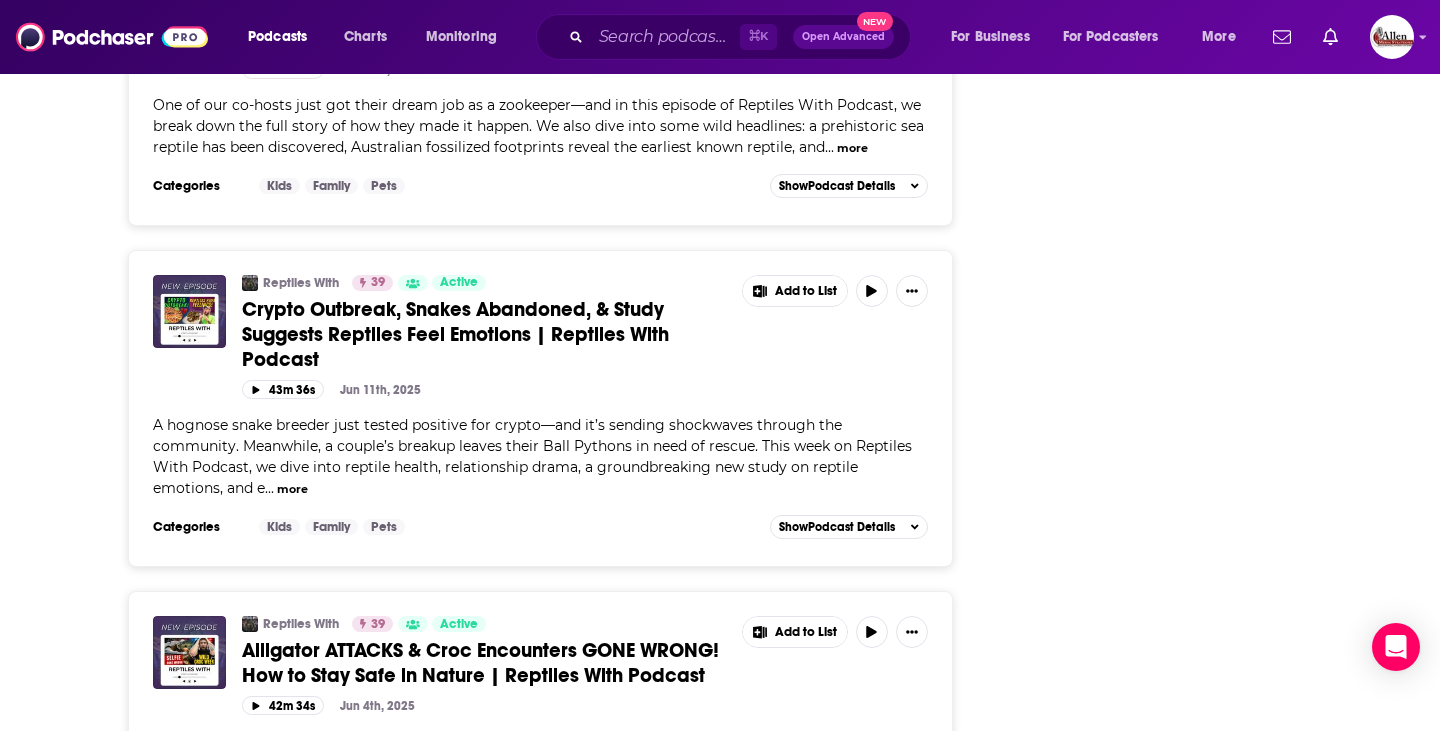 scroll, scrollTop: 2609, scrollLeft: 0, axis: vertical 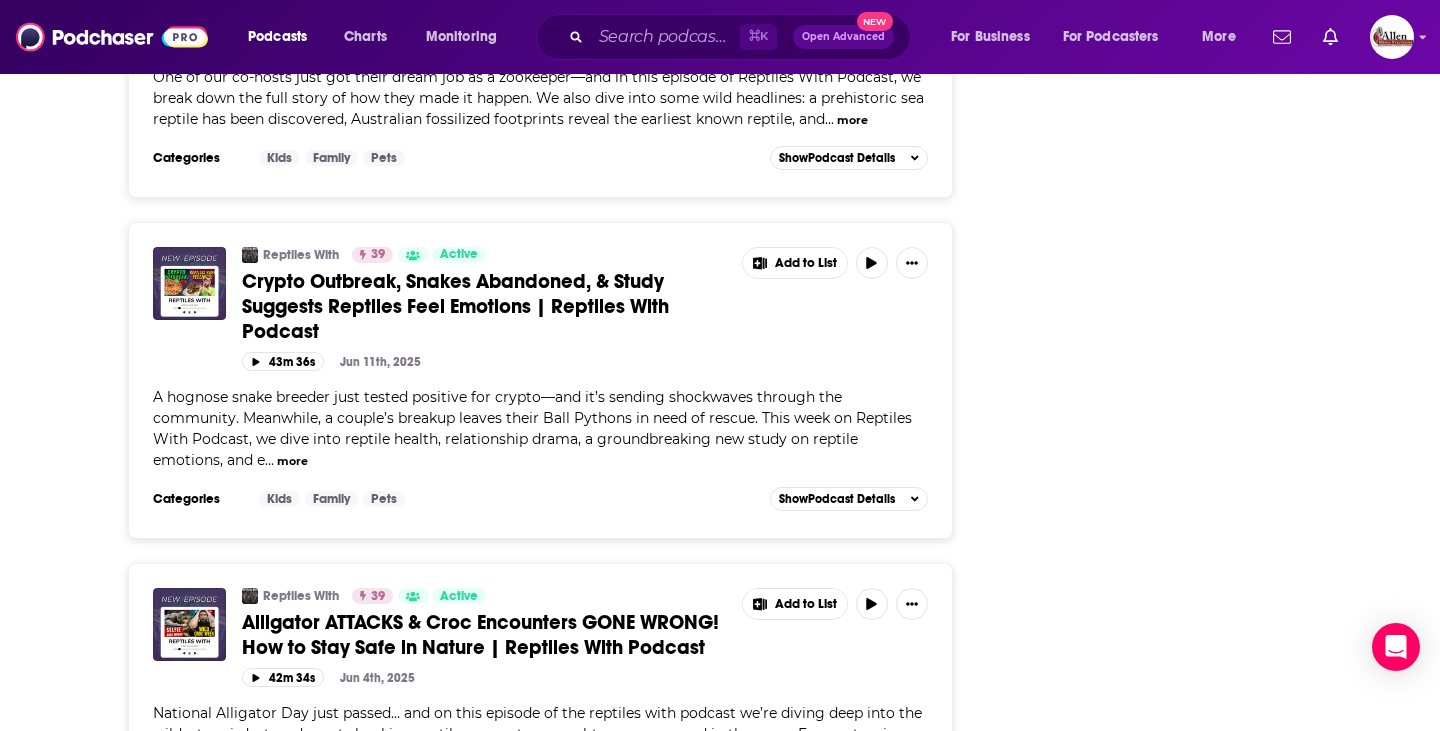 click on "more" at bounding box center [292, 461] 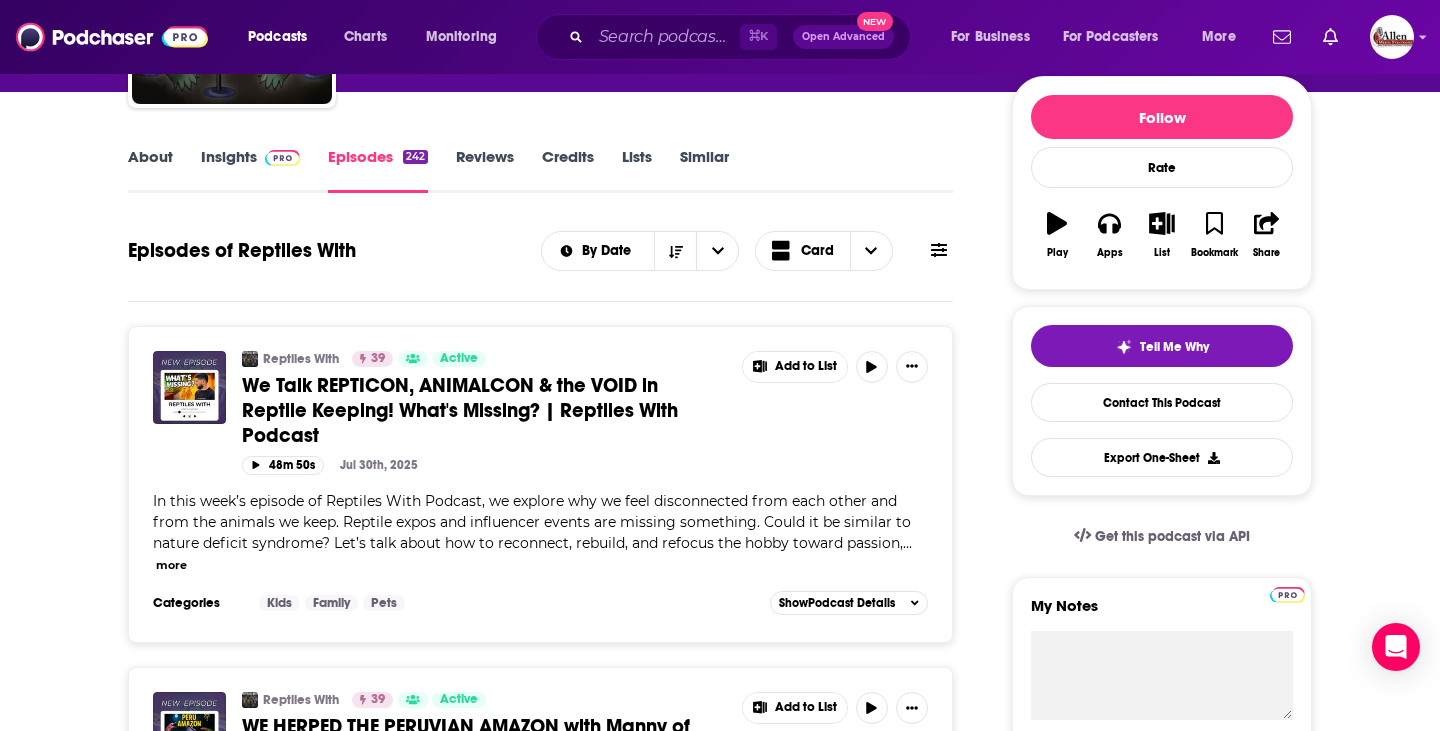 scroll, scrollTop: 0, scrollLeft: 0, axis: both 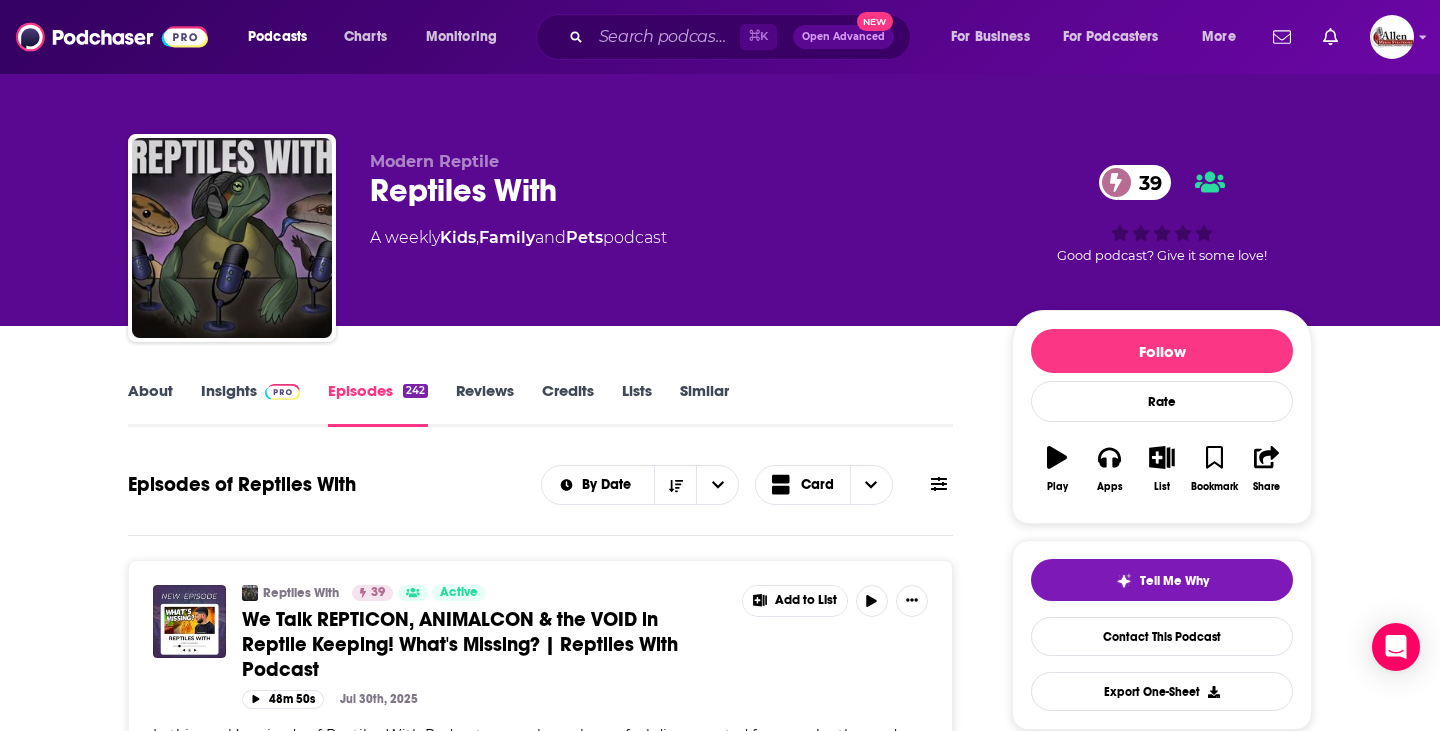 click on "About Insights Episodes 242 Reviews Credits Lists Similar Episodes of Reptiles With By Date Card Reptiles With 39 Active We Talk REPTICON, ANIMALCON ​⁠& the VOID in Reptile Keeping! What's Missing? | Reptiles With Podcast Add to List 48m 50s Jul 30th, 2025 In this week’s episode of Reptiles With Podcast, we explore why we feel disconnected from each other and from the animals we keep. Reptile expos and influencer events are missing something. Could it be similar to nature deficit syndrome? Let’s talk about how to reconnect, rebuild, and refocus the hobby toward passion, ... more Categories Kids Family Pets Add to List Show Podcast Details Reptiles With 39 Active WE HERPED THE PERUVIAN AMAZON with [PERSON] of TikisGeckos | Reptiles With Podcast Add to List 50m 44s Jul 23rd, 2025 ... more Categories Kids Family Pets Add to List Show Podcast Details Reptiles With 39 Active Alligator Alcatraz Controversy, Breeding Updates, ​⁠& New Pit Viper Found! | Reptiles With Podcast Add to List 42m 18s Jul 16th, 2025 ..." at bounding box center (554, 4555) 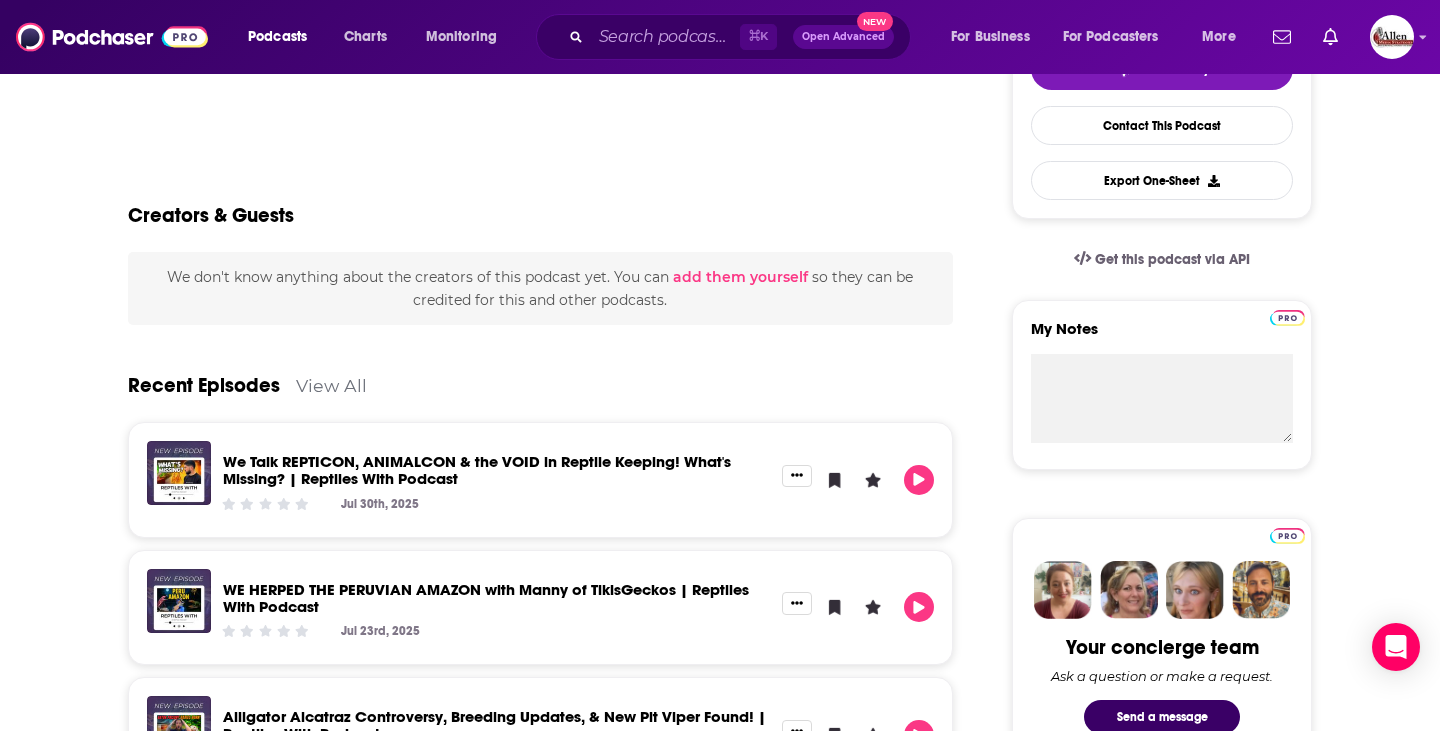 scroll, scrollTop: 0, scrollLeft: 0, axis: both 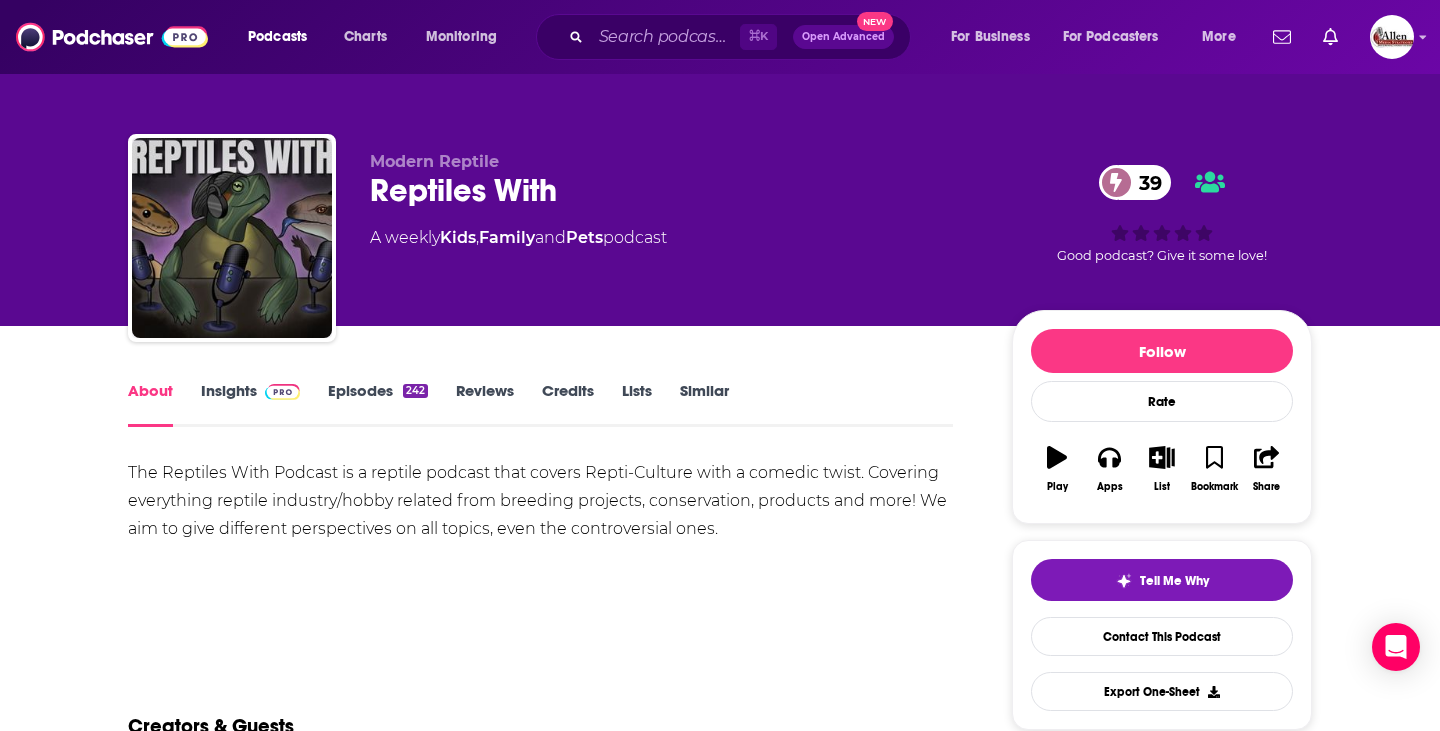 click on "Episodes 242" at bounding box center (378, 404) 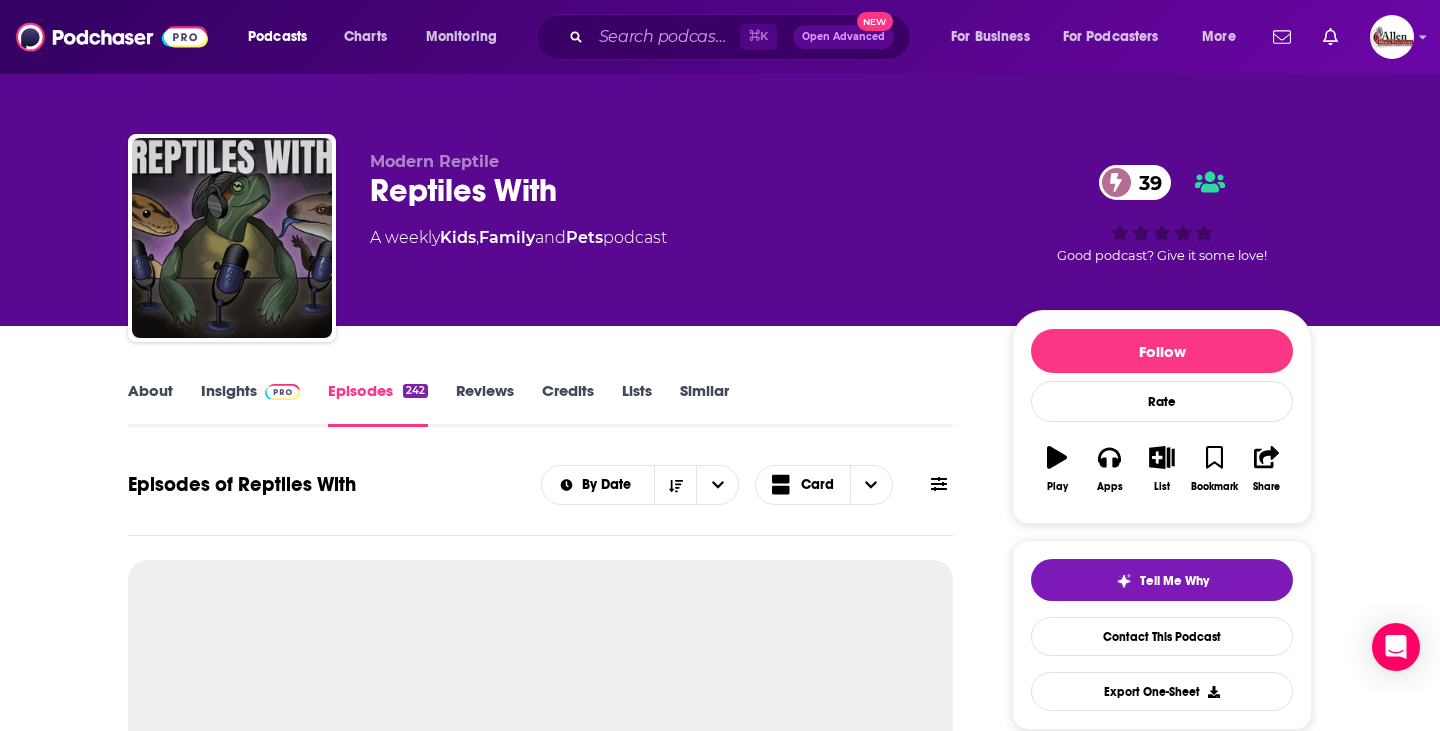 click on "Insights" at bounding box center (250, 404) 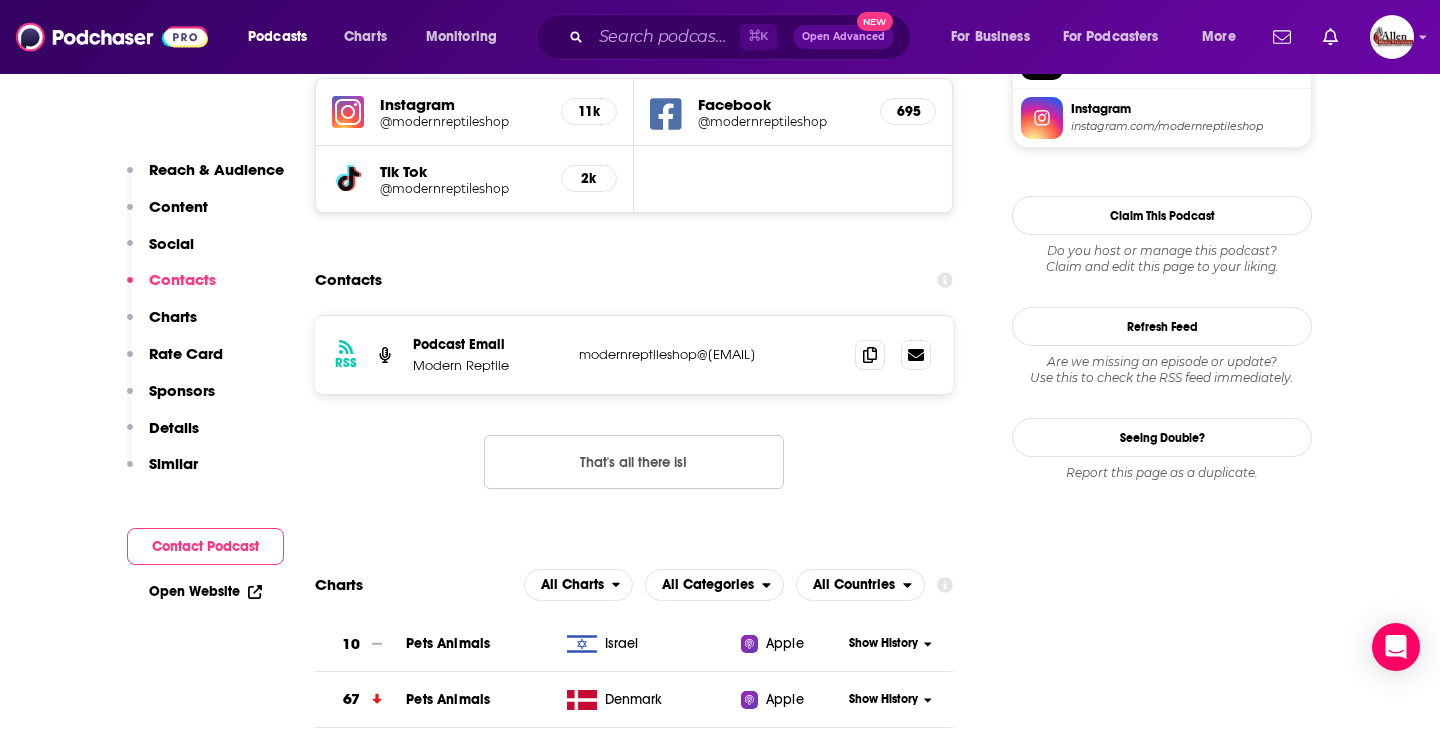 scroll, scrollTop: 1687, scrollLeft: 0, axis: vertical 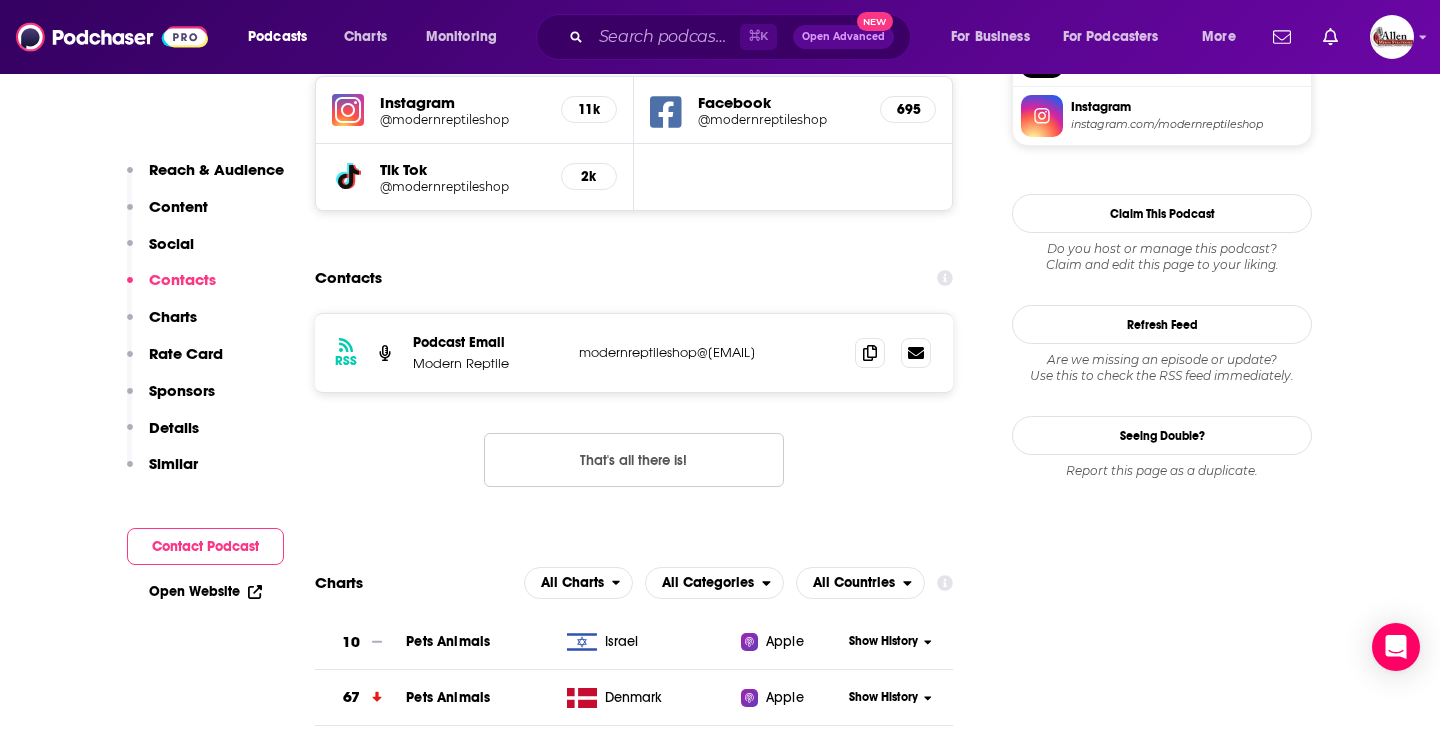 drag, startPoint x: 575, startPoint y: 378, endPoint x: 781, endPoint y: 384, distance: 206.08736 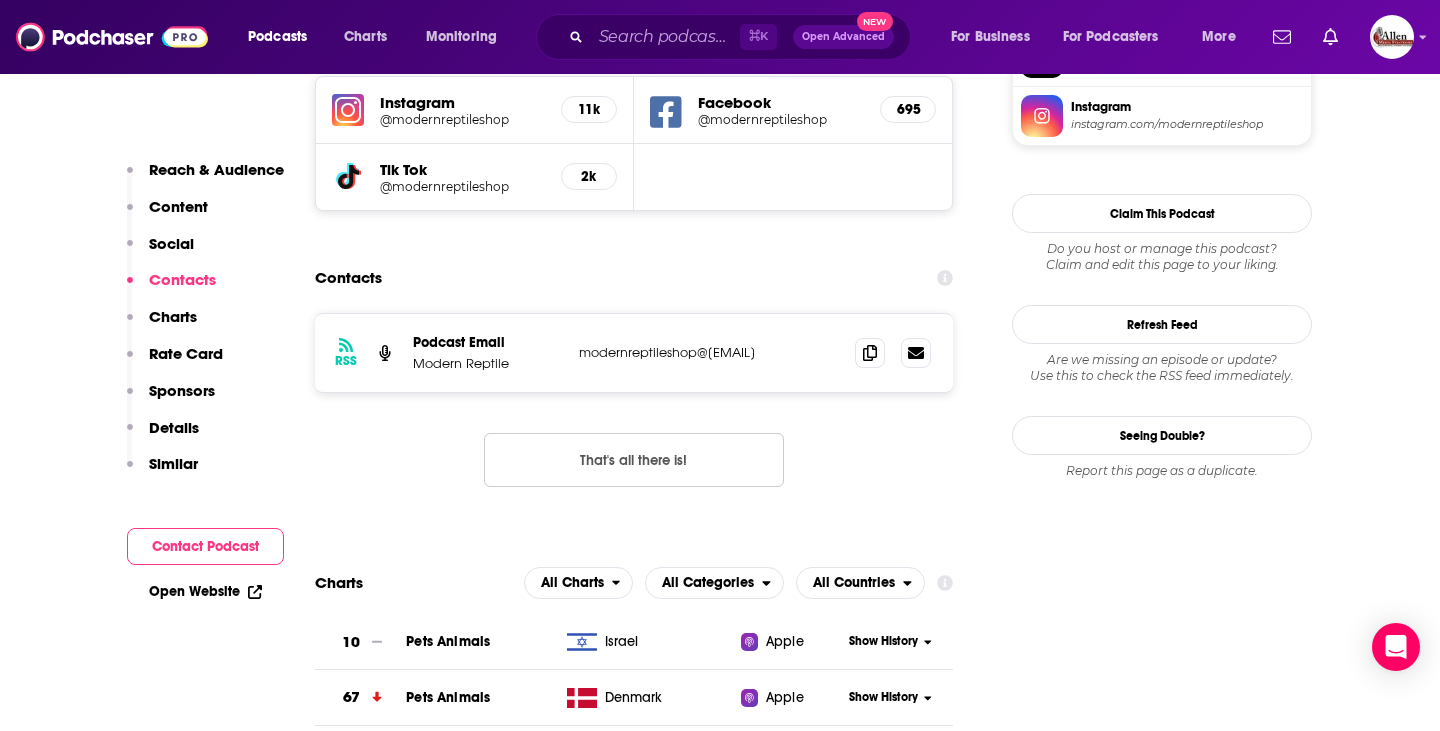 click on "Contacts" at bounding box center (634, 278) 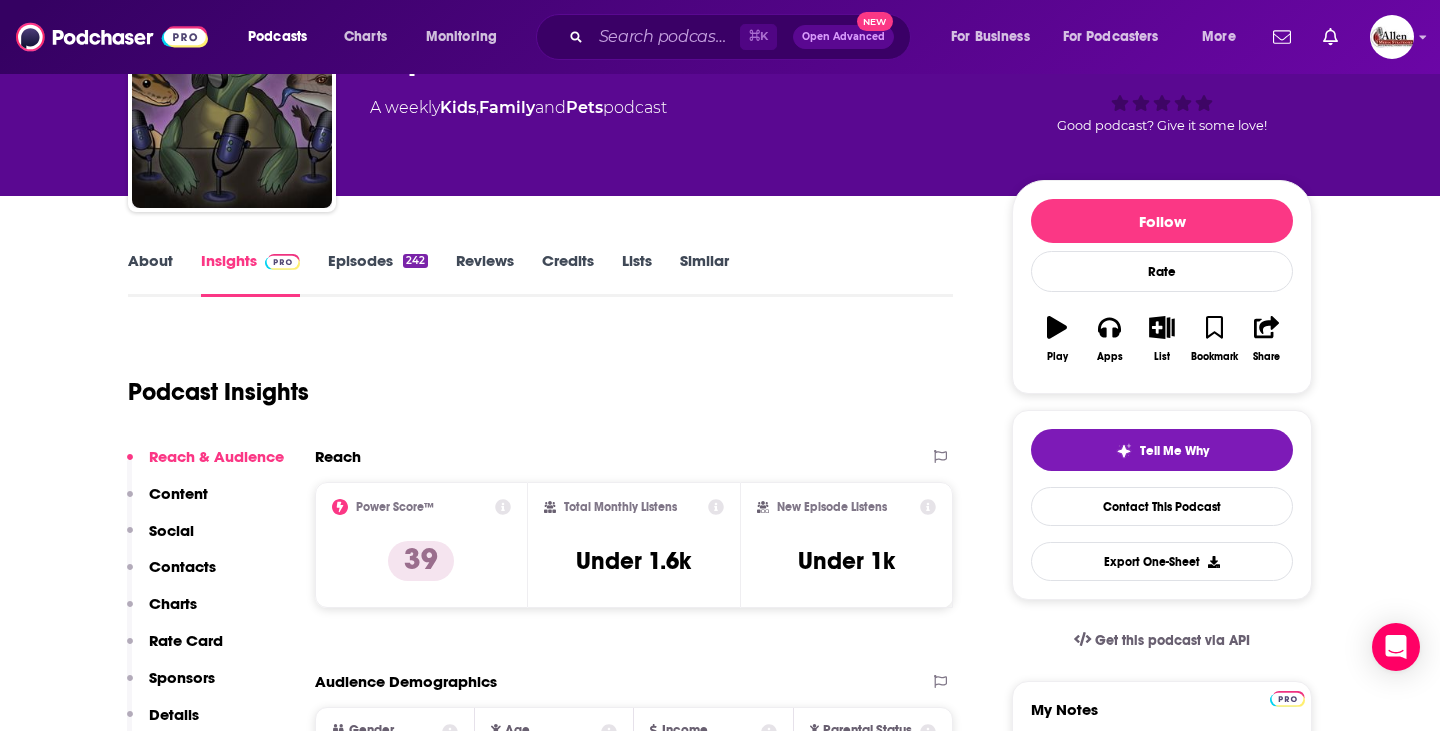 scroll, scrollTop: 0, scrollLeft: 0, axis: both 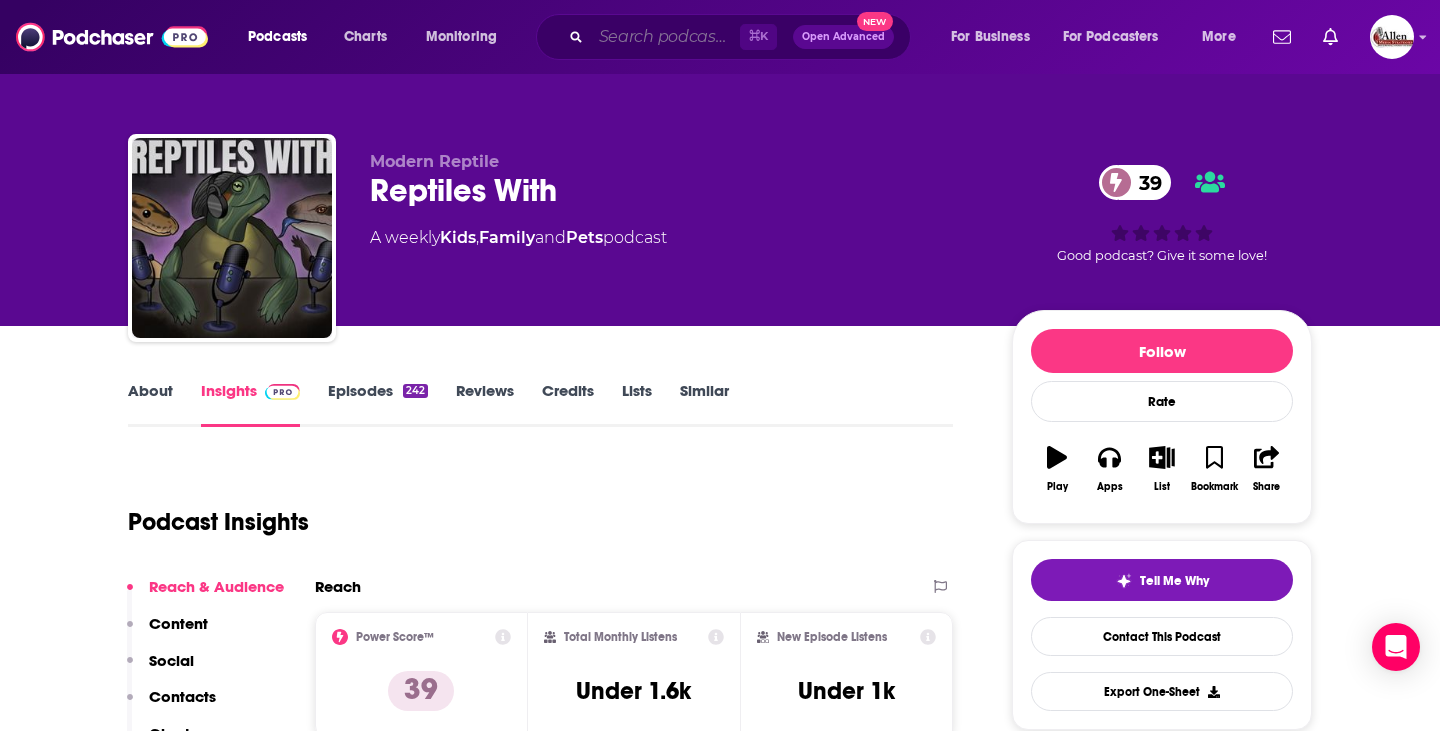 click at bounding box center (665, 37) 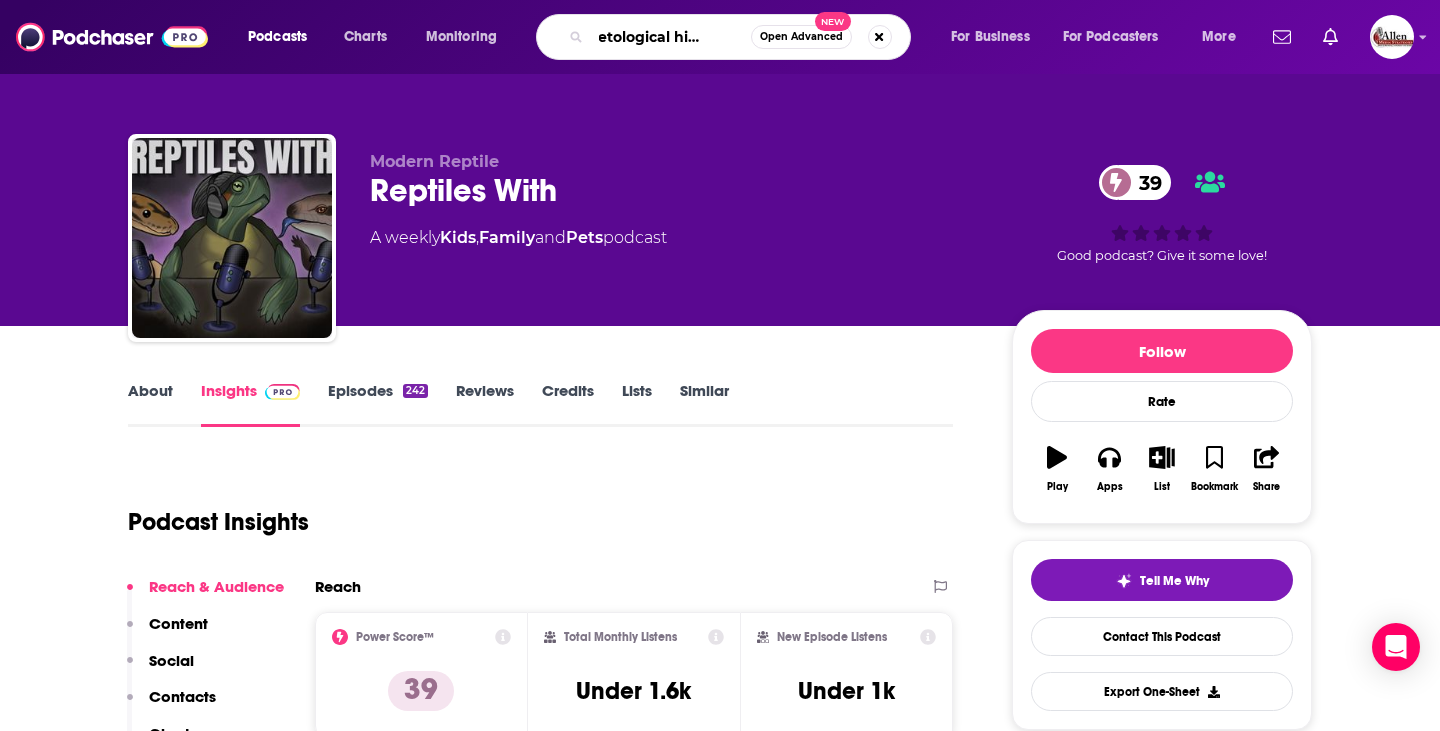 type on "herpetological highlights" 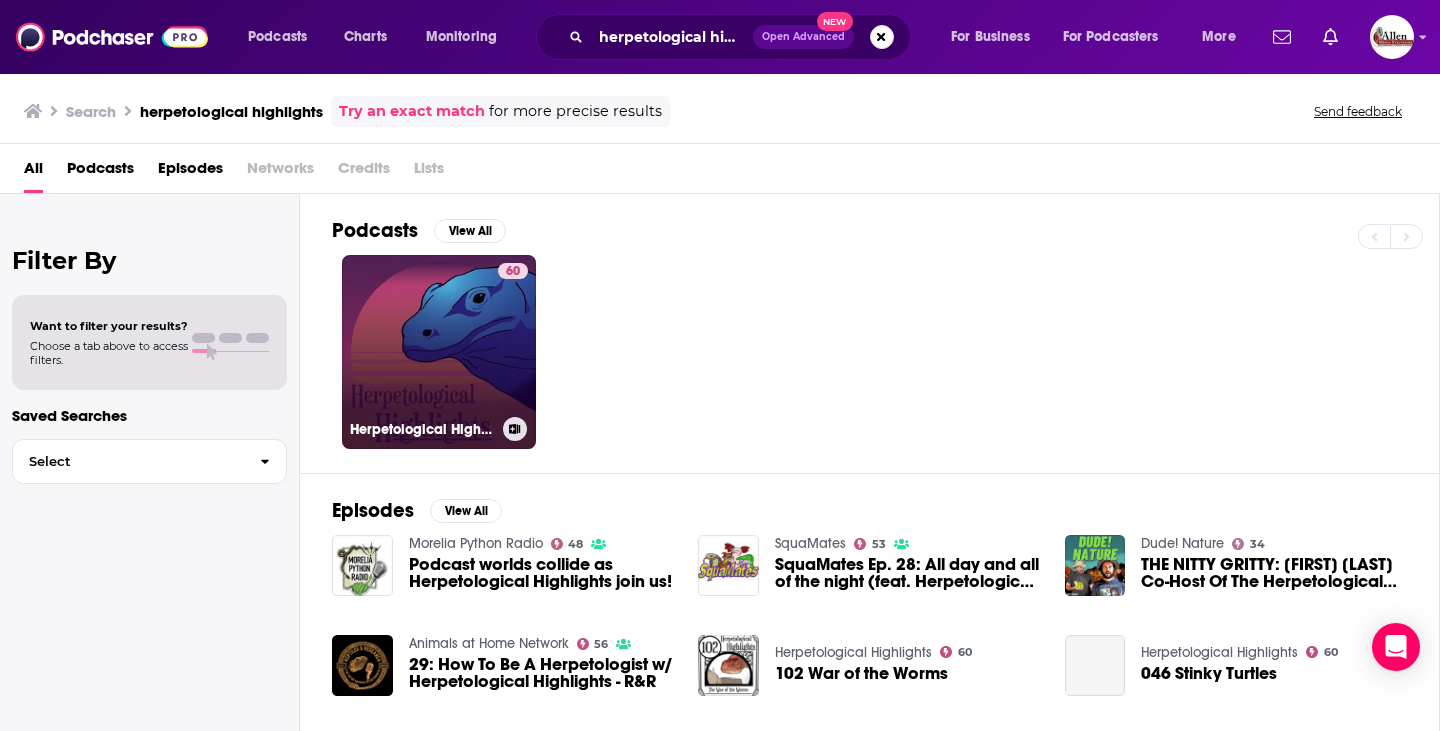 click on "60 Herpetological Highlights" at bounding box center [439, 352] 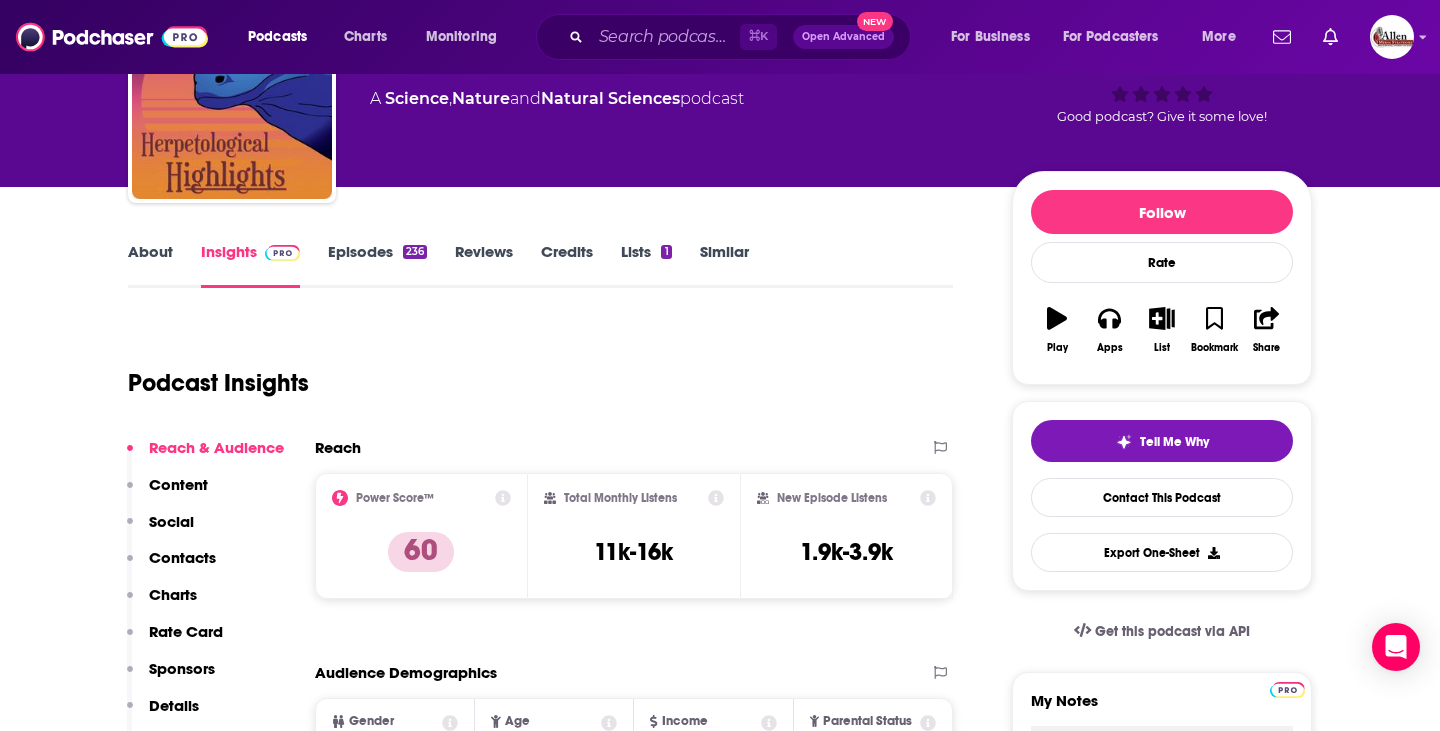 scroll, scrollTop: 0, scrollLeft: 0, axis: both 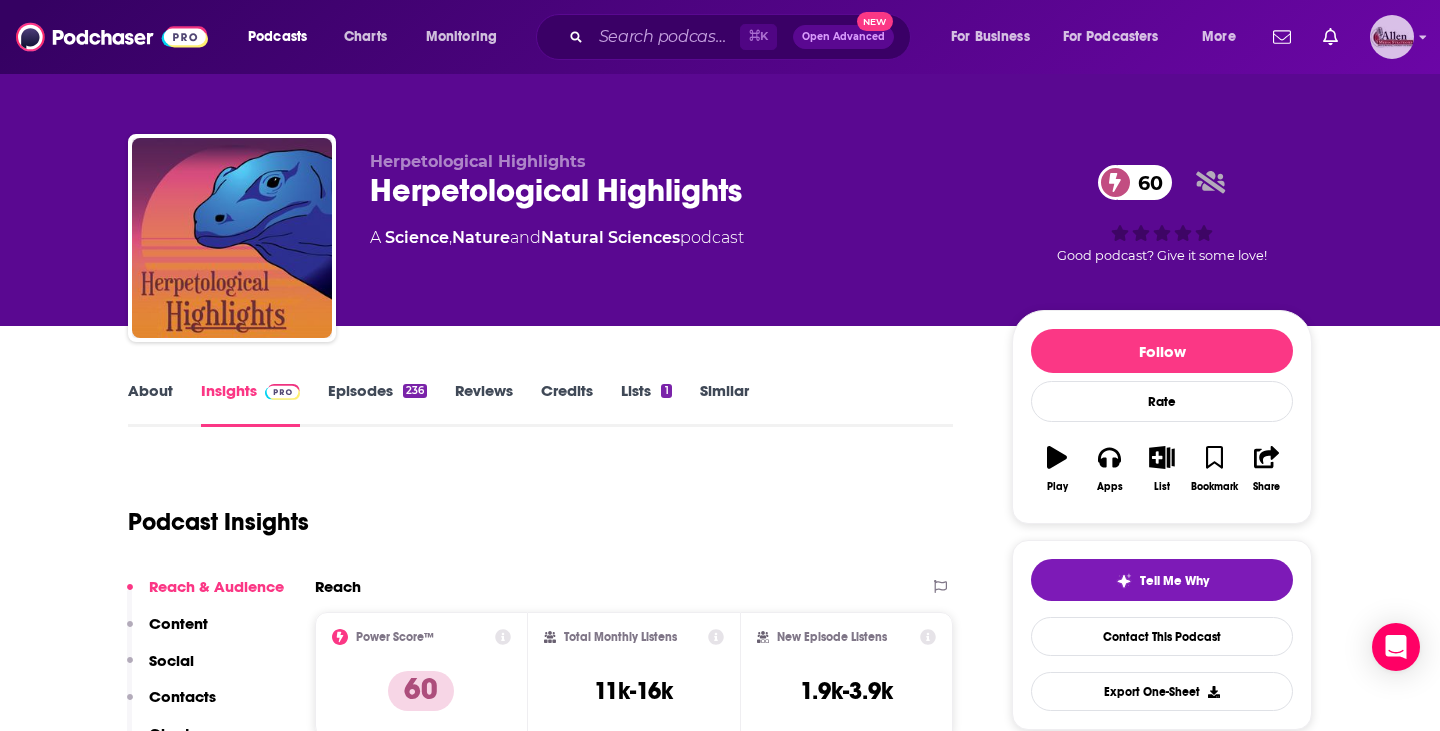 click at bounding box center (1392, 37) 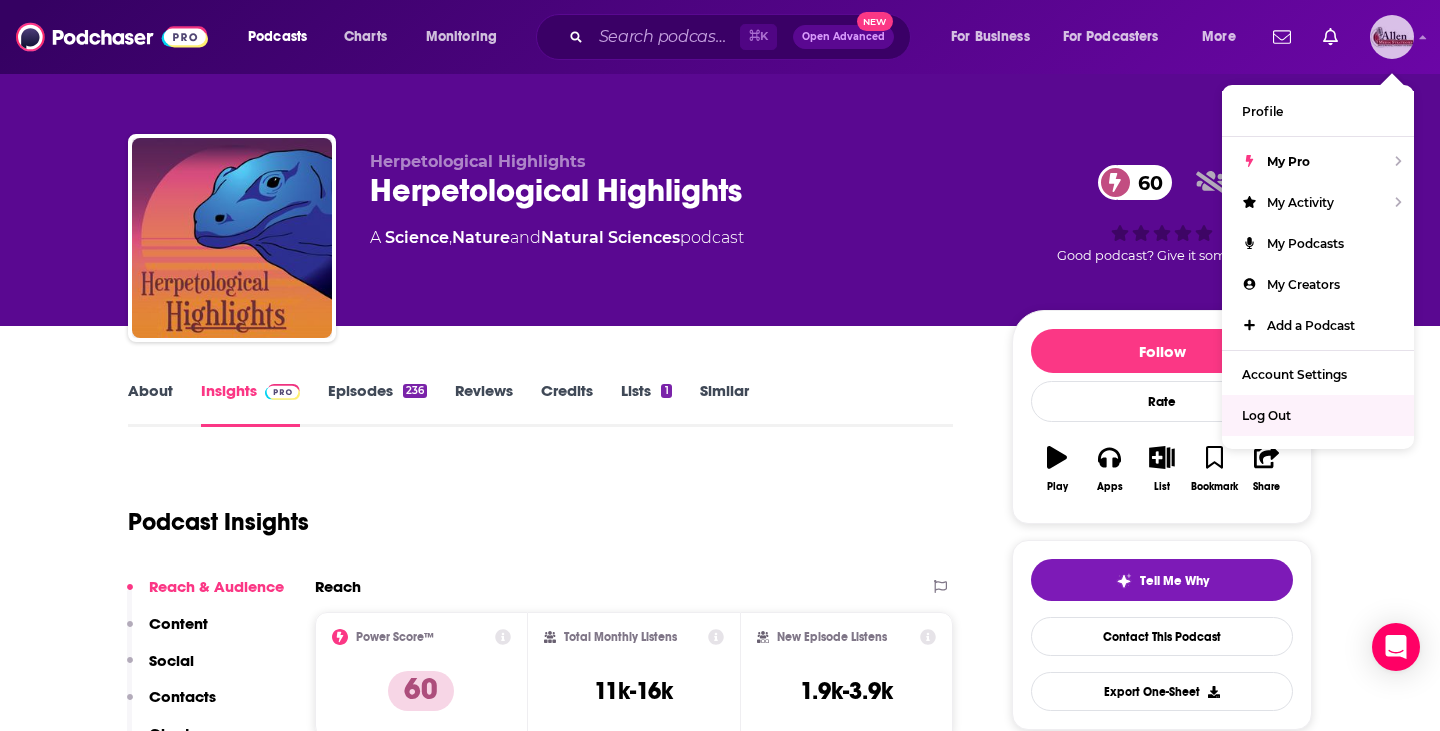 click on "Log Out" at bounding box center (1318, 415) 